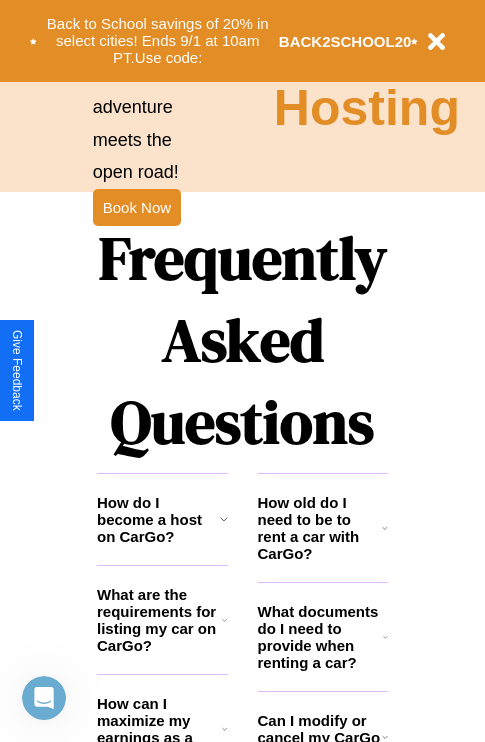 scroll, scrollTop: 2423, scrollLeft: 0, axis: vertical 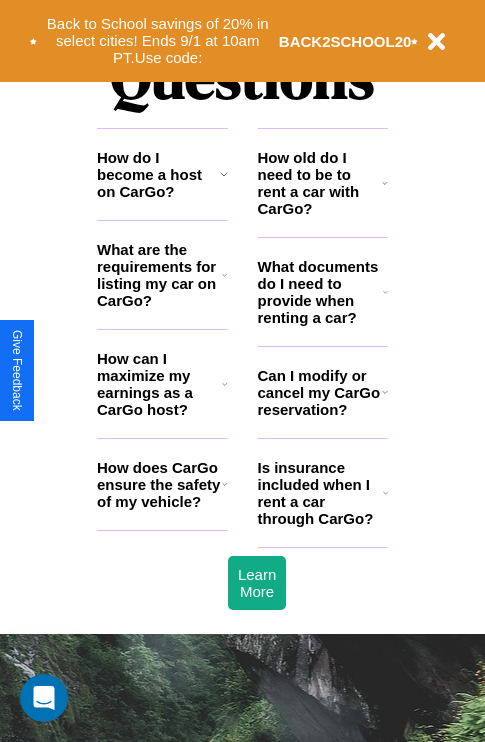 click on "How old do I need to be to rent a car with CarGo?" at bounding box center (320, 183) 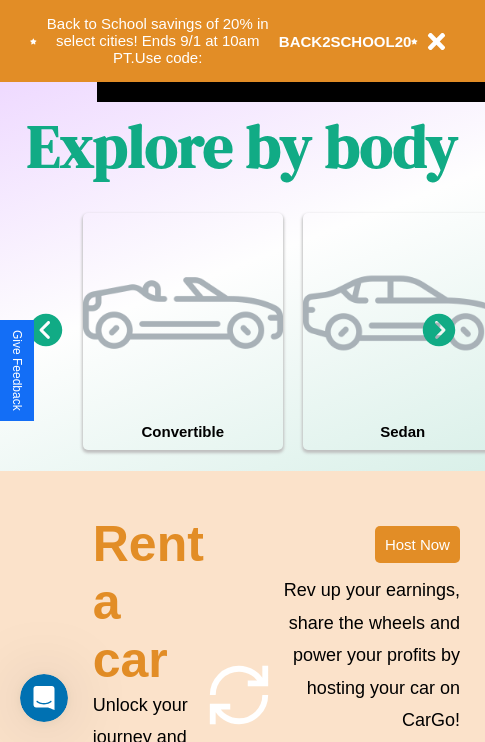 scroll, scrollTop: 1285, scrollLeft: 0, axis: vertical 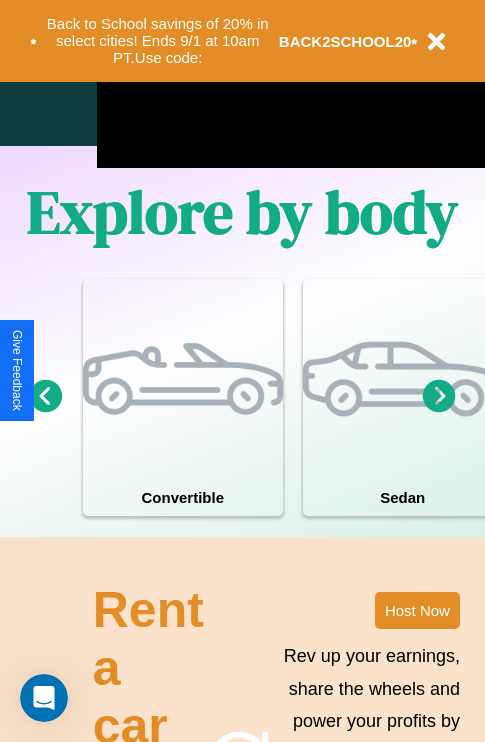 click 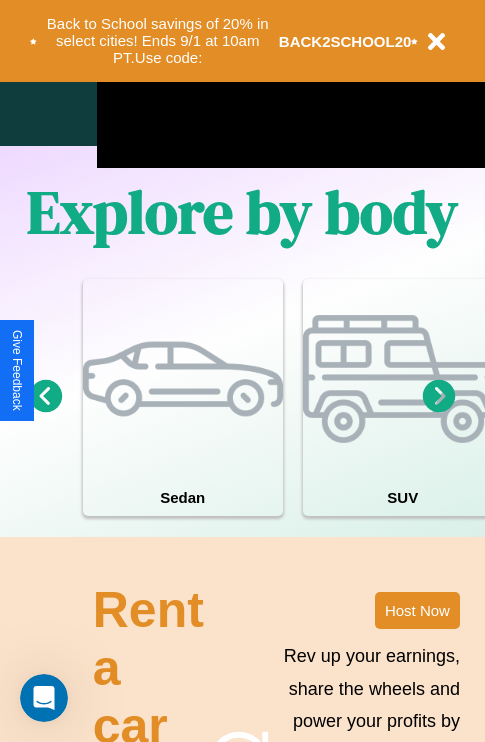 click 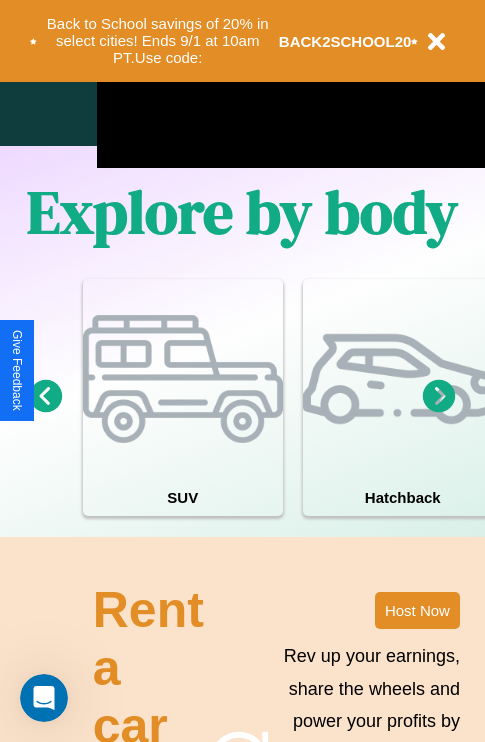 click 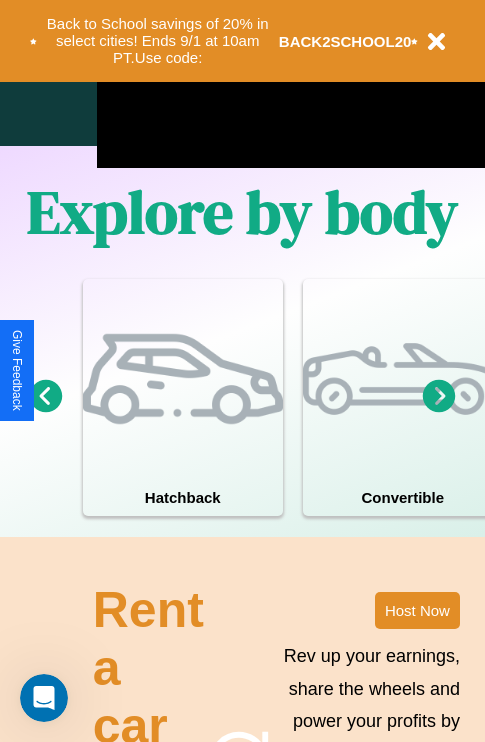 click 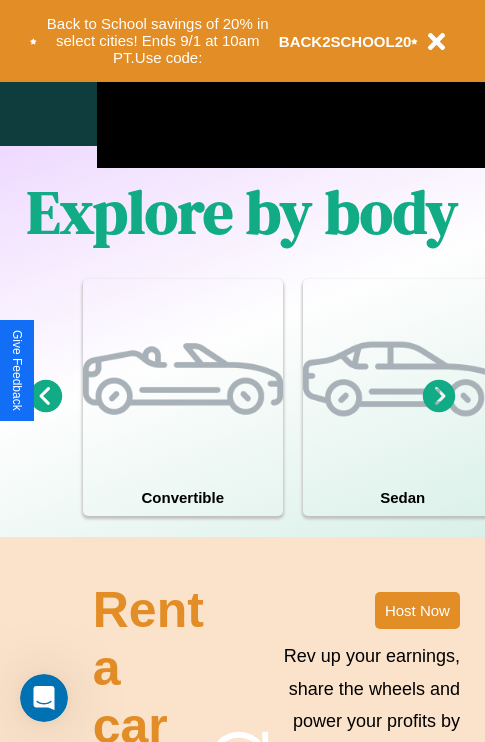 click 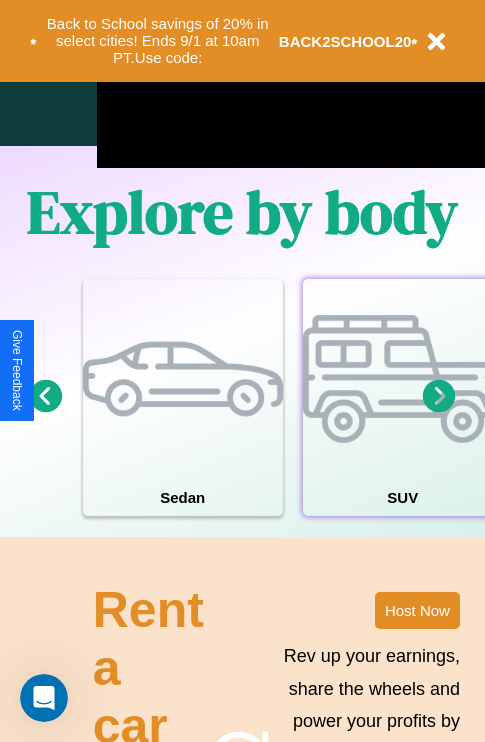 click at bounding box center (403, 379) 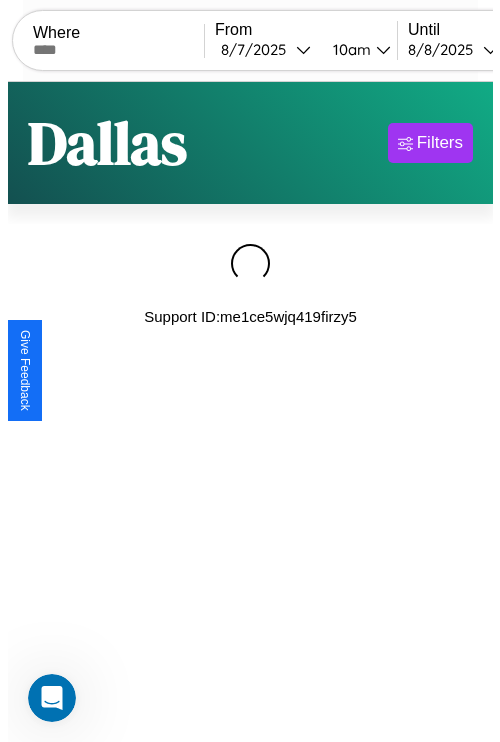 scroll, scrollTop: 0, scrollLeft: 0, axis: both 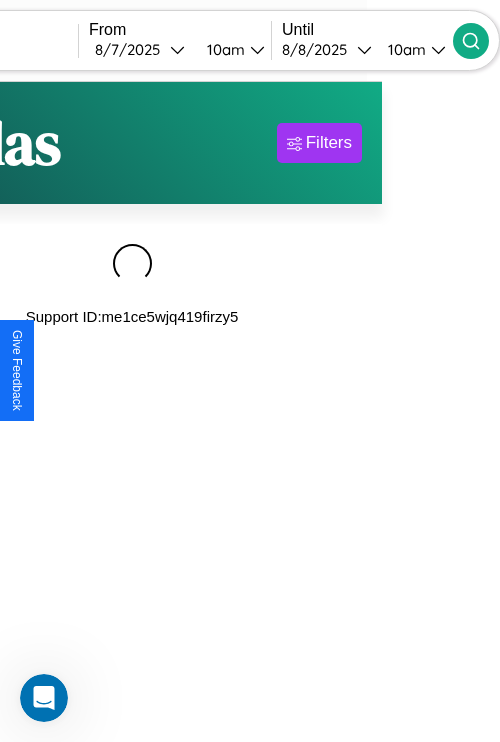 type on "********" 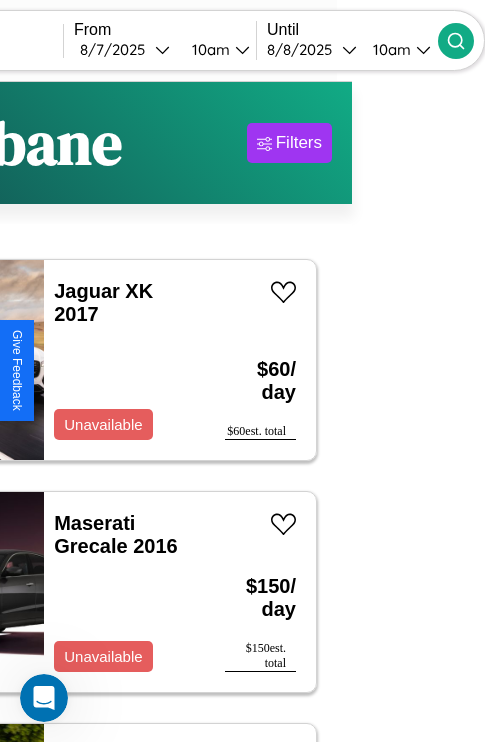 scroll, scrollTop: 95, scrollLeft: 35, axis: both 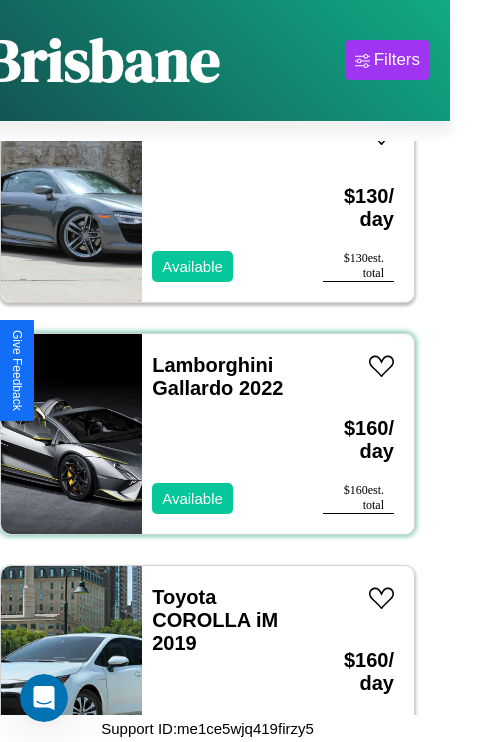 click on "Lamborghini   Gallardo   2022 Available" at bounding box center (222, 434) 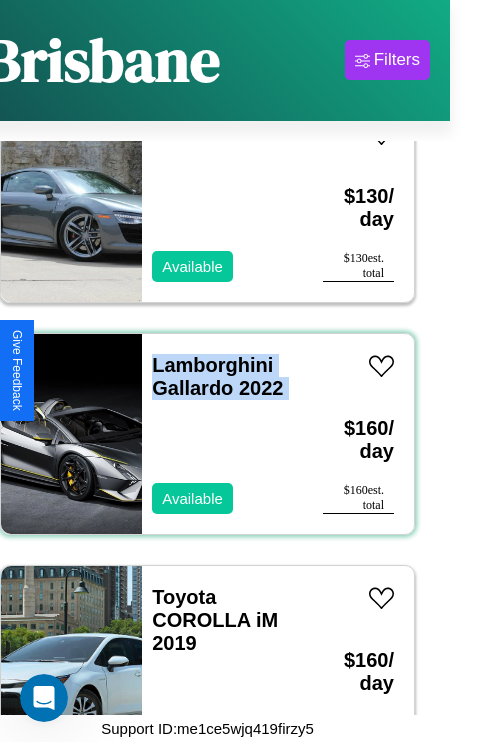 click on "Lamborghini   Gallardo   2022 Available" at bounding box center [222, 434] 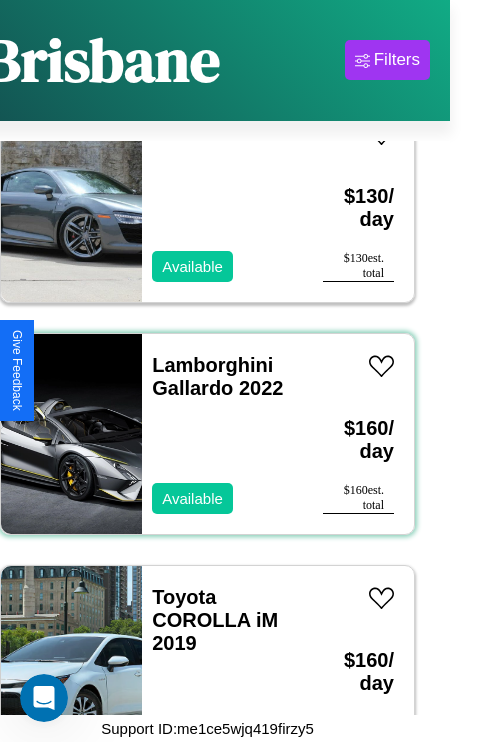 click on "Lamborghini   Gallardo   2022 Available" at bounding box center (222, 434) 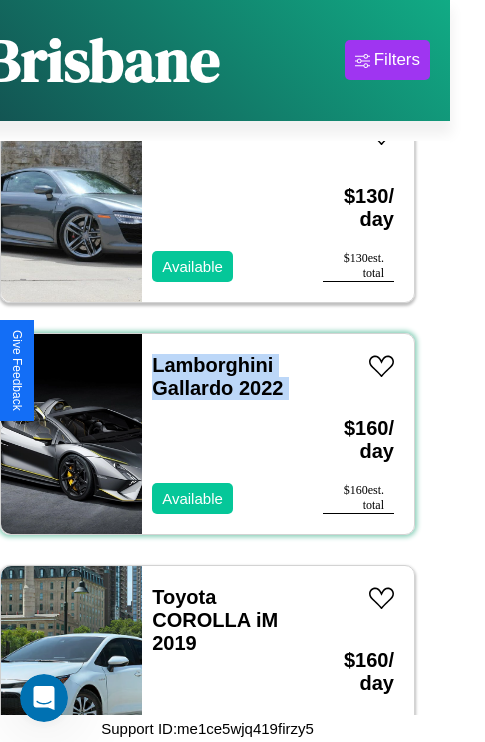click on "Lamborghini   Gallardo   2022 Available" at bounding box center [222, 434] 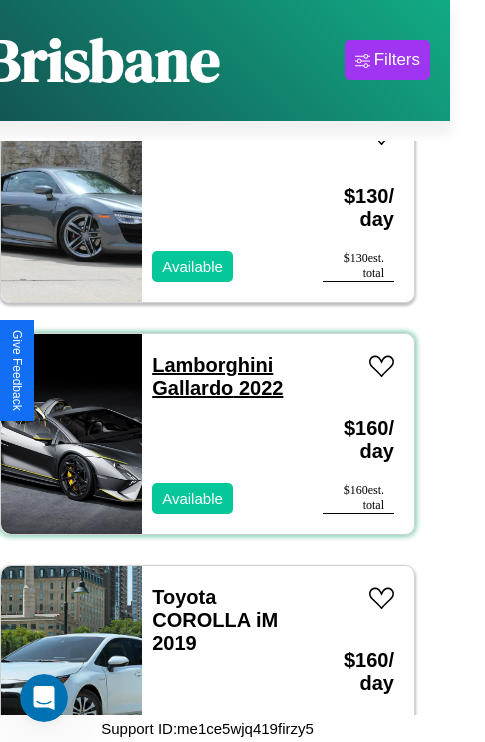 click on "Lamborghini   Gallardo   2022" at bounding box center [217, 376] 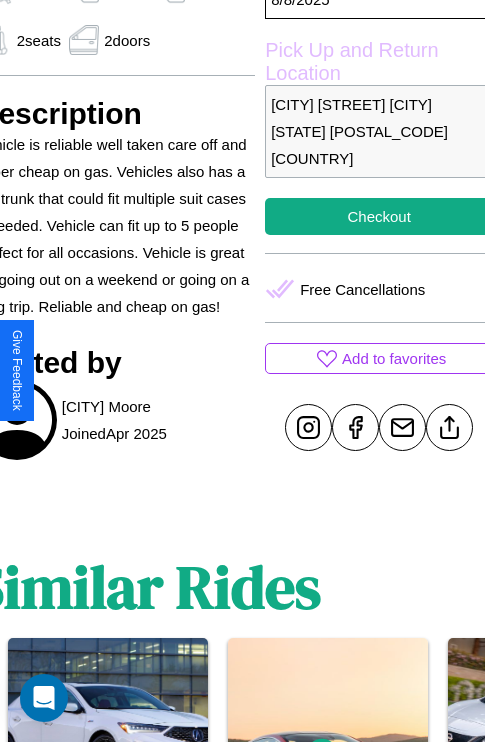 scroll, scrollTop: 619, scrollLeft: 96, axis: both 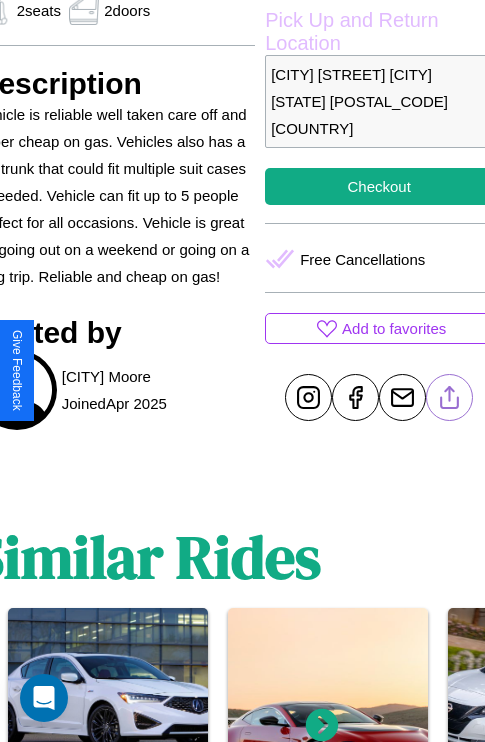 click 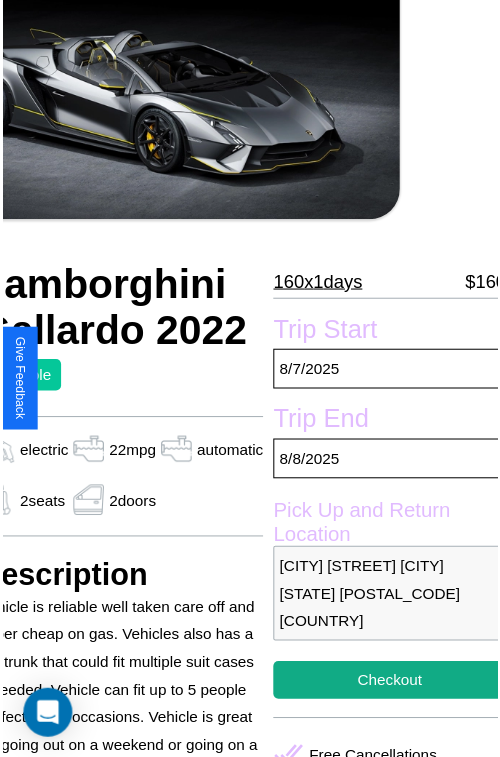 scroll, scrollTop: 130, scrollLeft: 96, axis: both 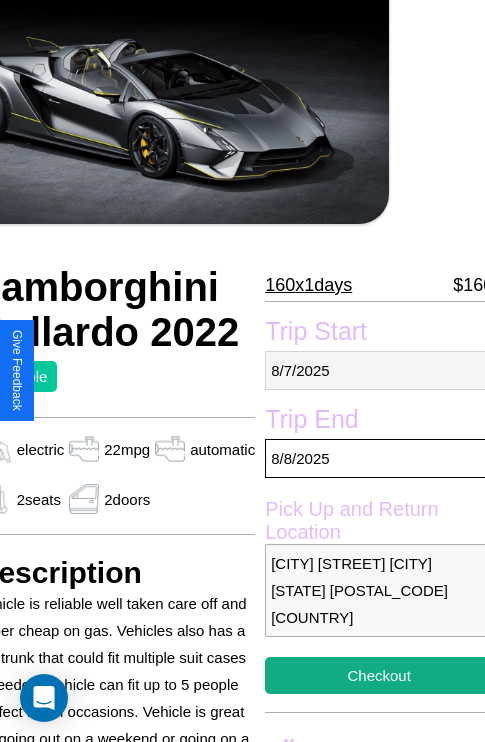 click on "8 / 7 / 2025" at bounding box center (379, 370) 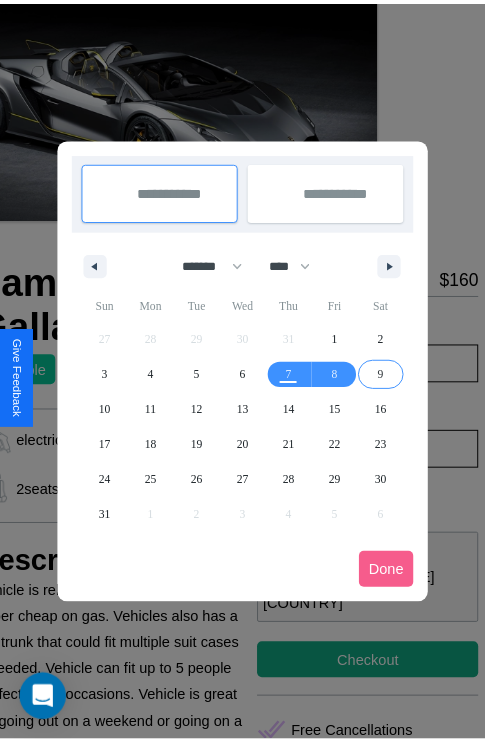 scroll, scrollTop: 0, scrollLeft: 96, axis: horizontal 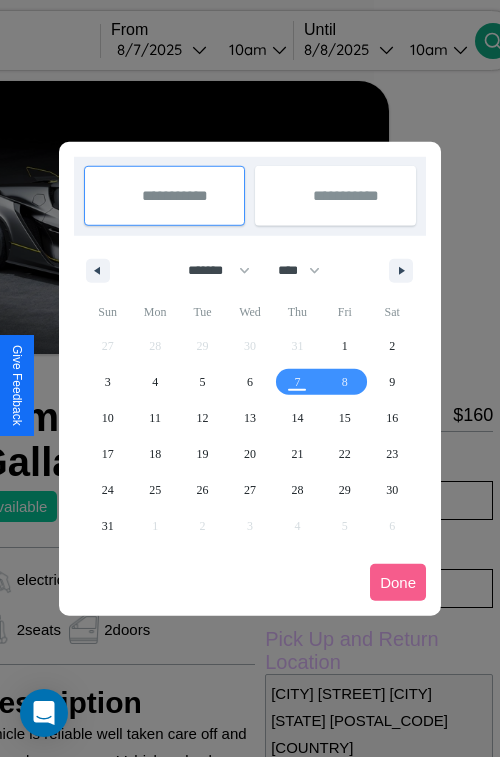 click at bounding box center [250, 378] 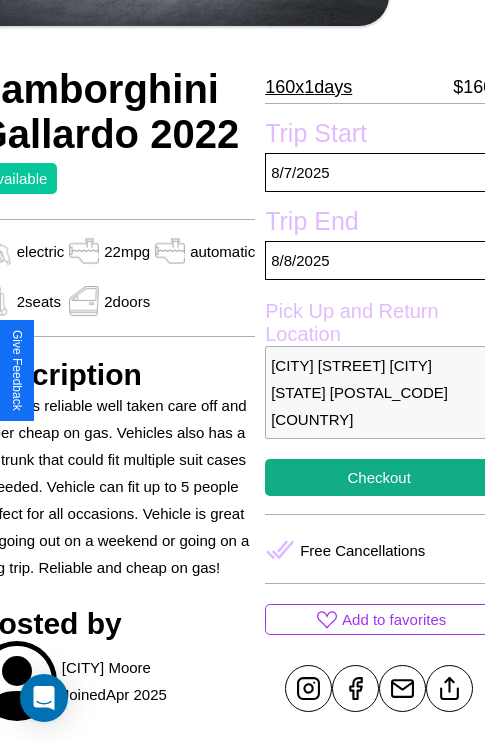 scroll, scrollTop: 408, scrollLeft: 96, axis: both 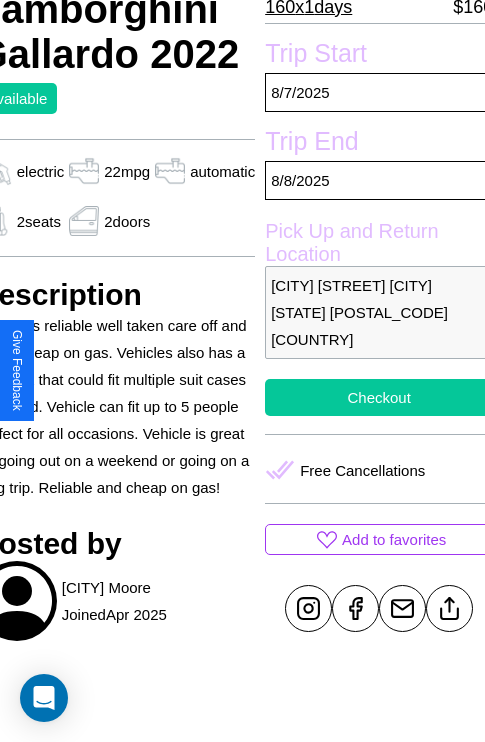 click on "Checkout" at bounding box center [379, 397] 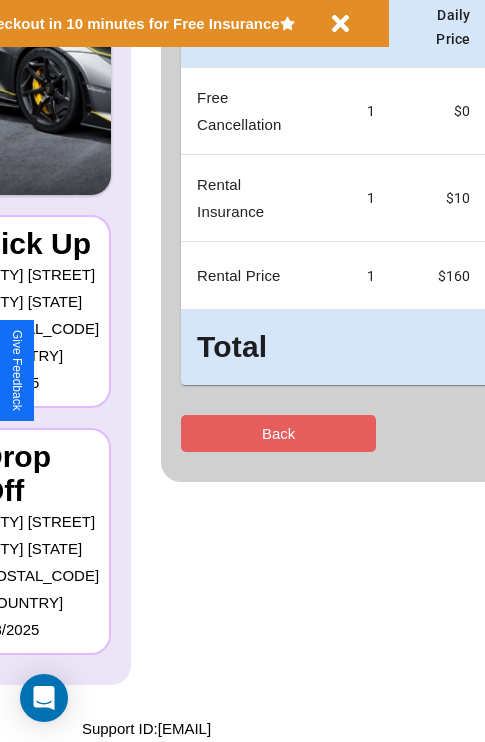 scroll, scrollTop: 0, scrollLeft: 0, axis: both 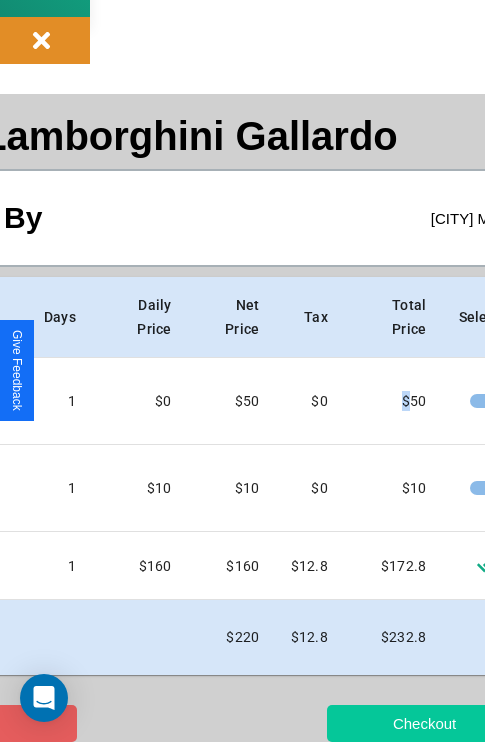 click on "Checkout" at bounding box center (424, 723) 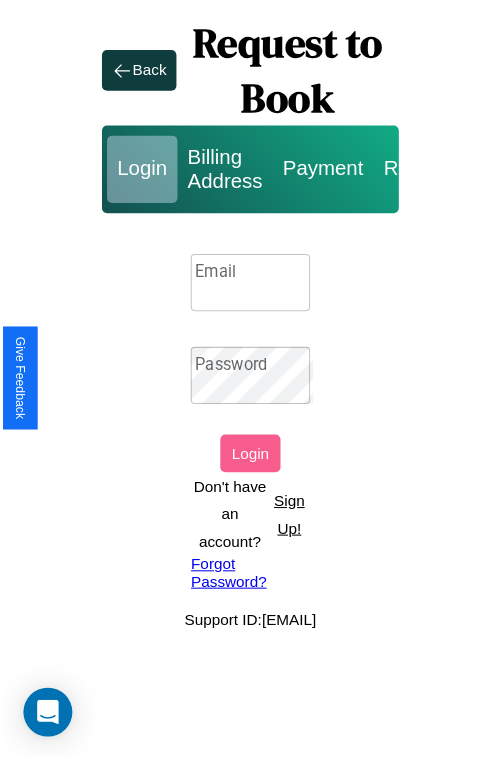 scroll, scrollTop: 0, scrollLeft: 0, axis: both 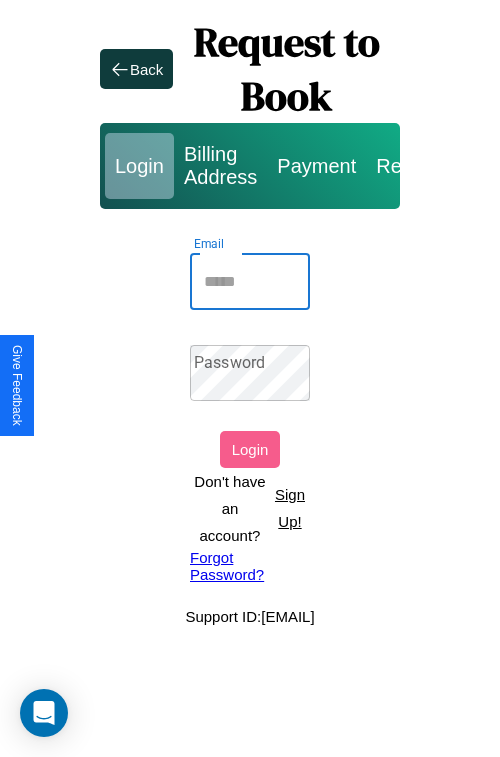 click on "Email" at bounding box center (250, 282) 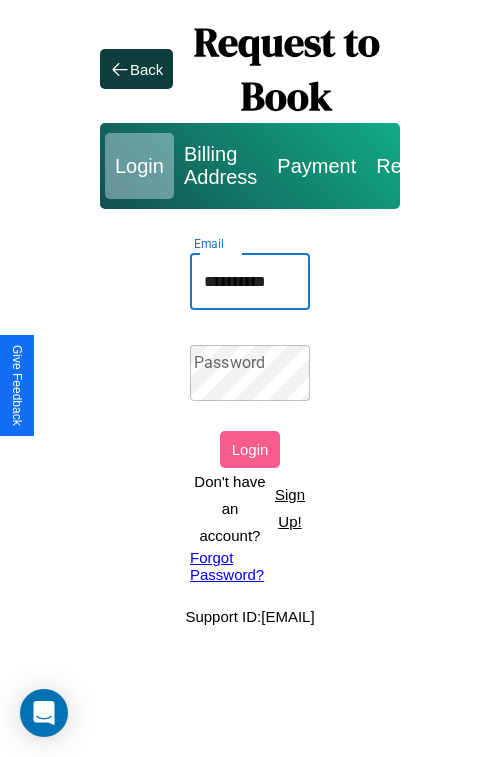 type on "**********" 